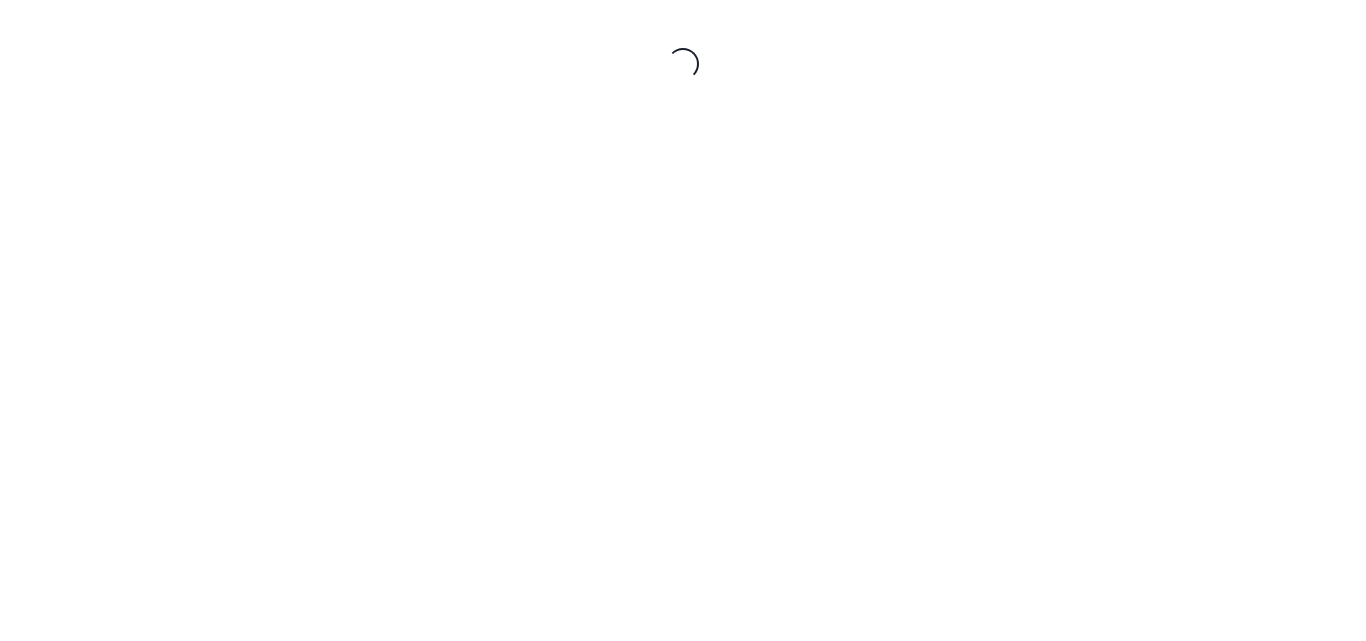 scroll, scrollTop: 0, scrollLeft: 0, axis: both 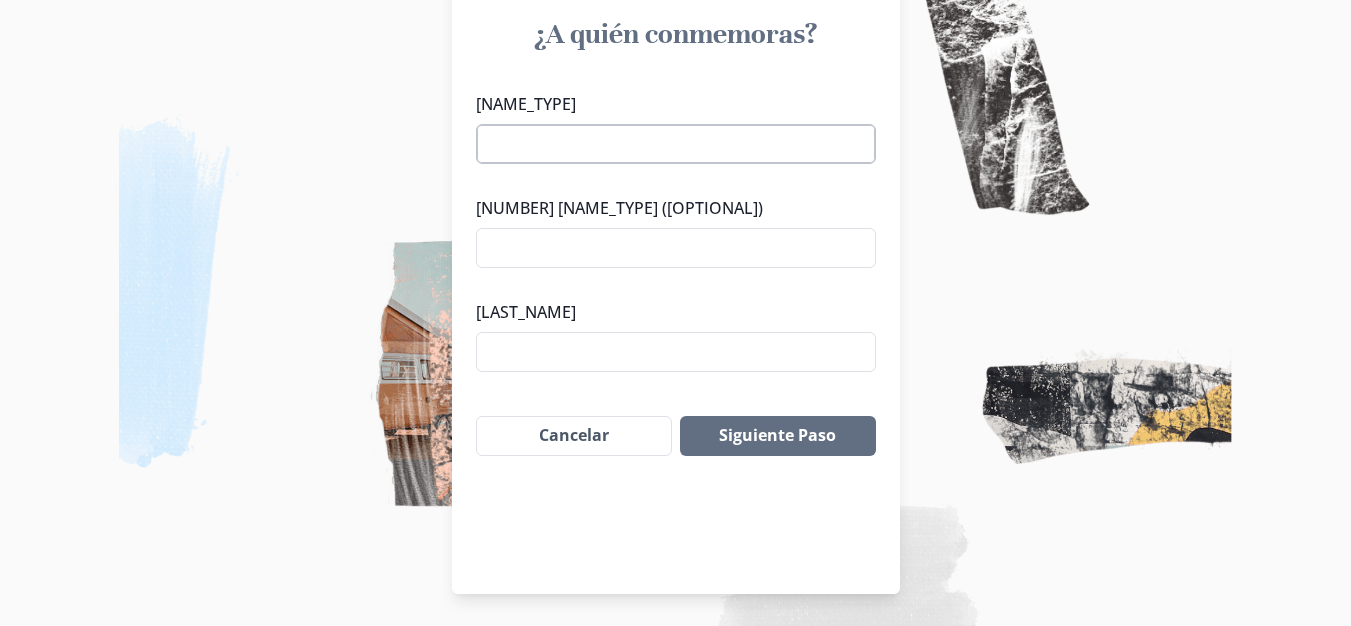 click on "[NAME_TYPE]" at bounding box center [676, 144] 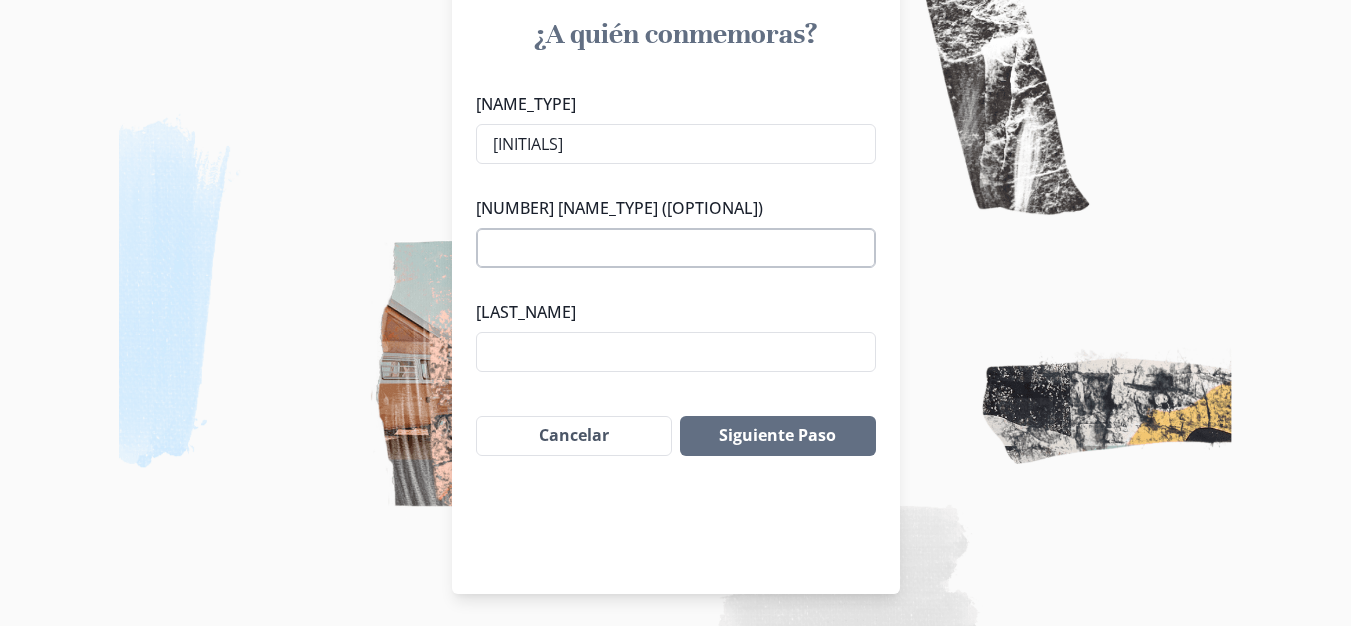 type on "[INITIALS]" 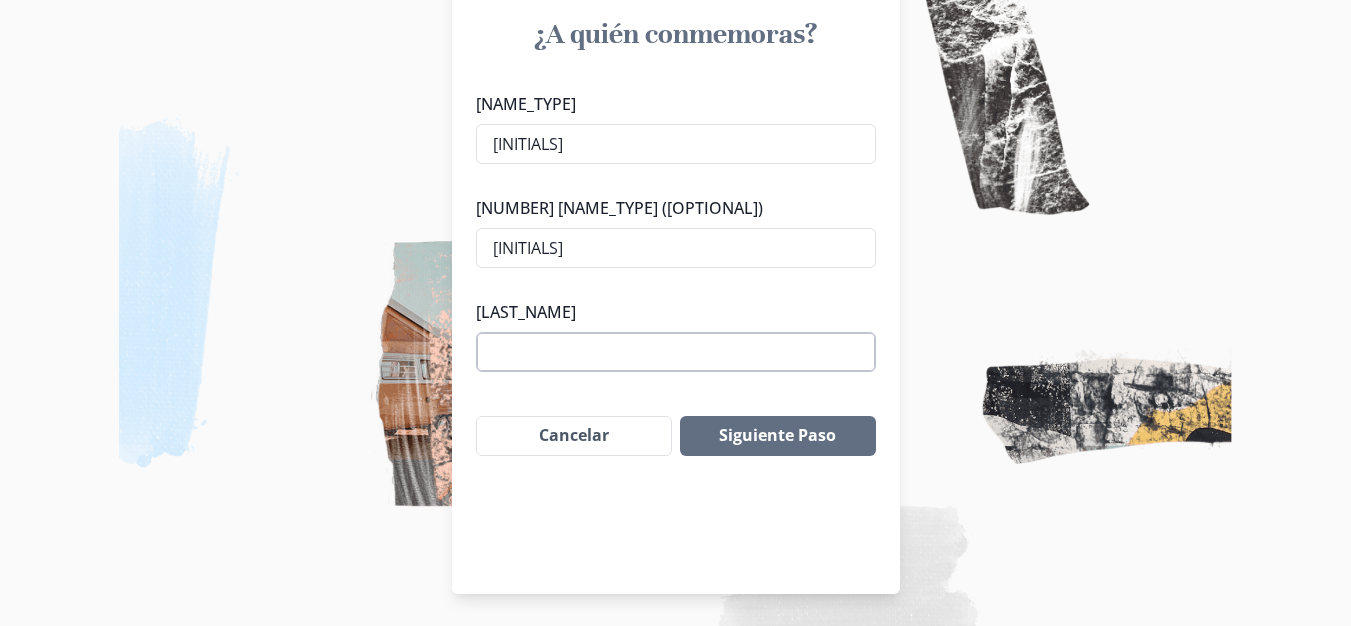 type on "[INITIALS]" 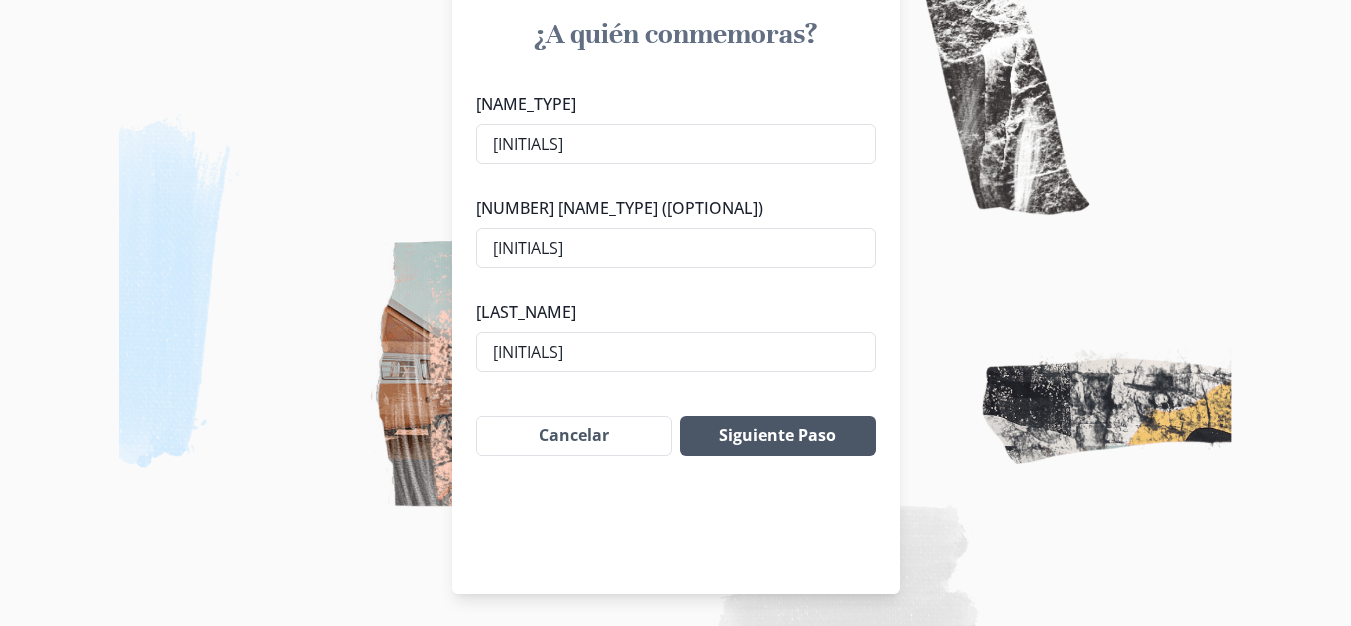 type on "[INITIALS]" 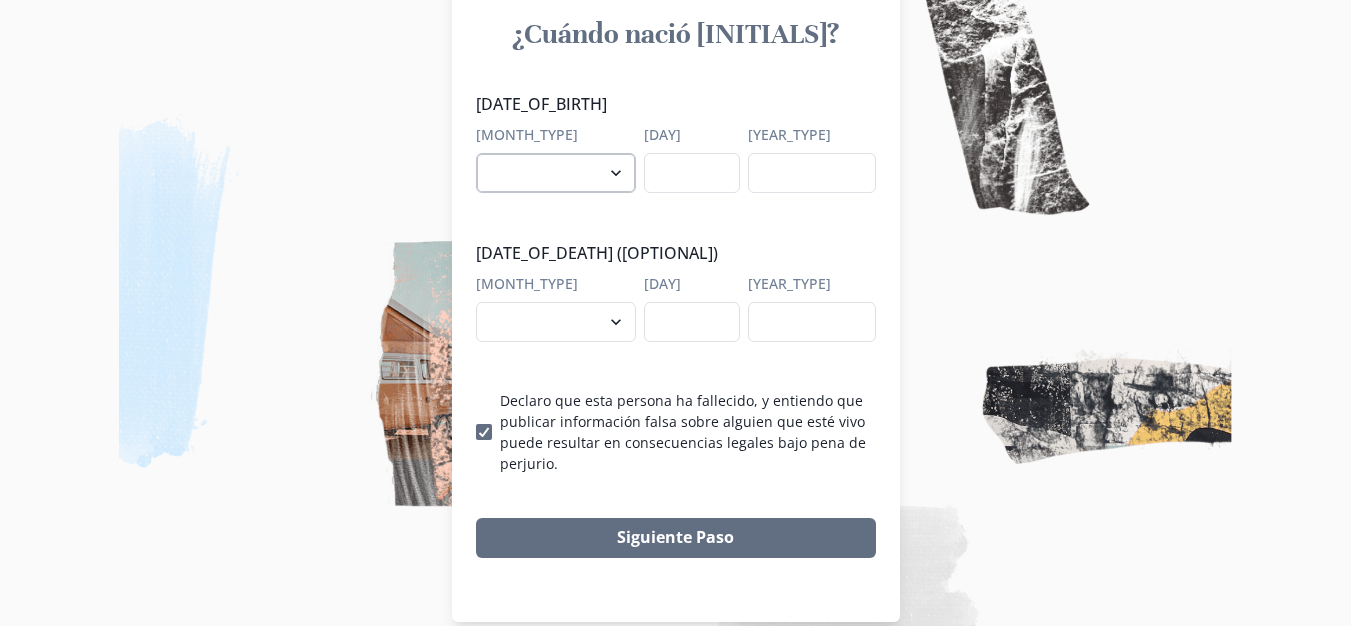 click on "enero febrero marzo abril mayo junio julio agosto septiembre octubre noviembre diciembre" at bounding box center [556, 173] 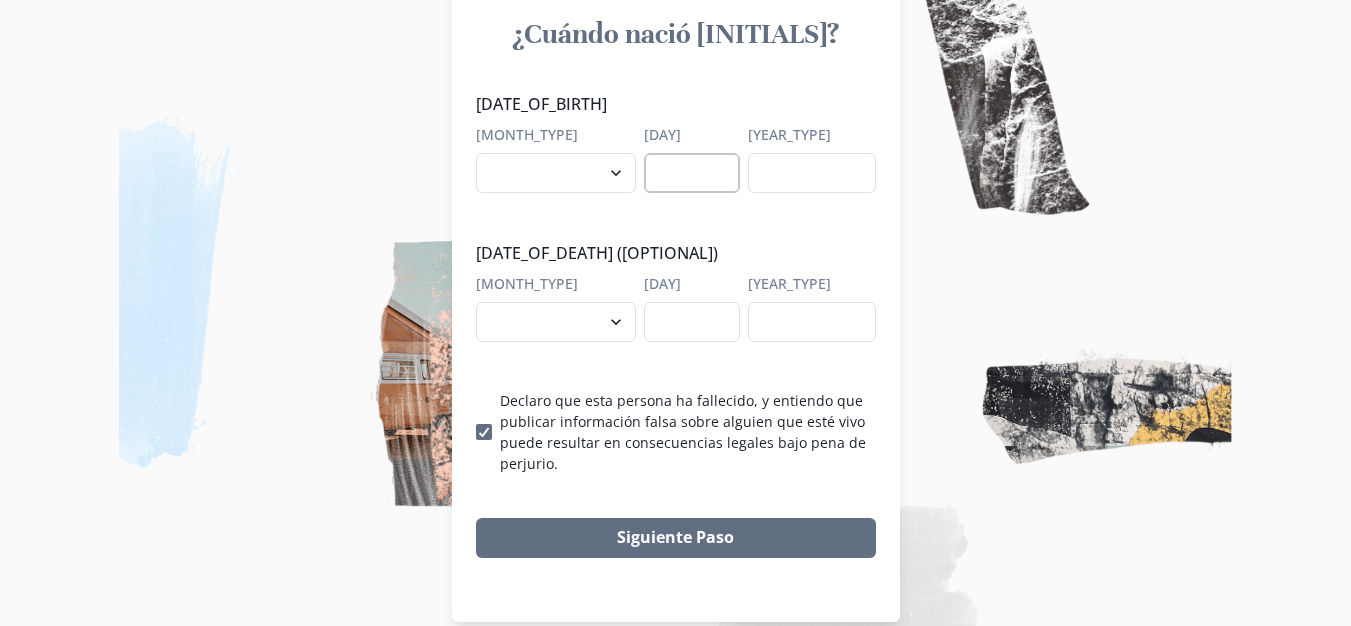click on "[DAY]" at bounding box center [692, 173] 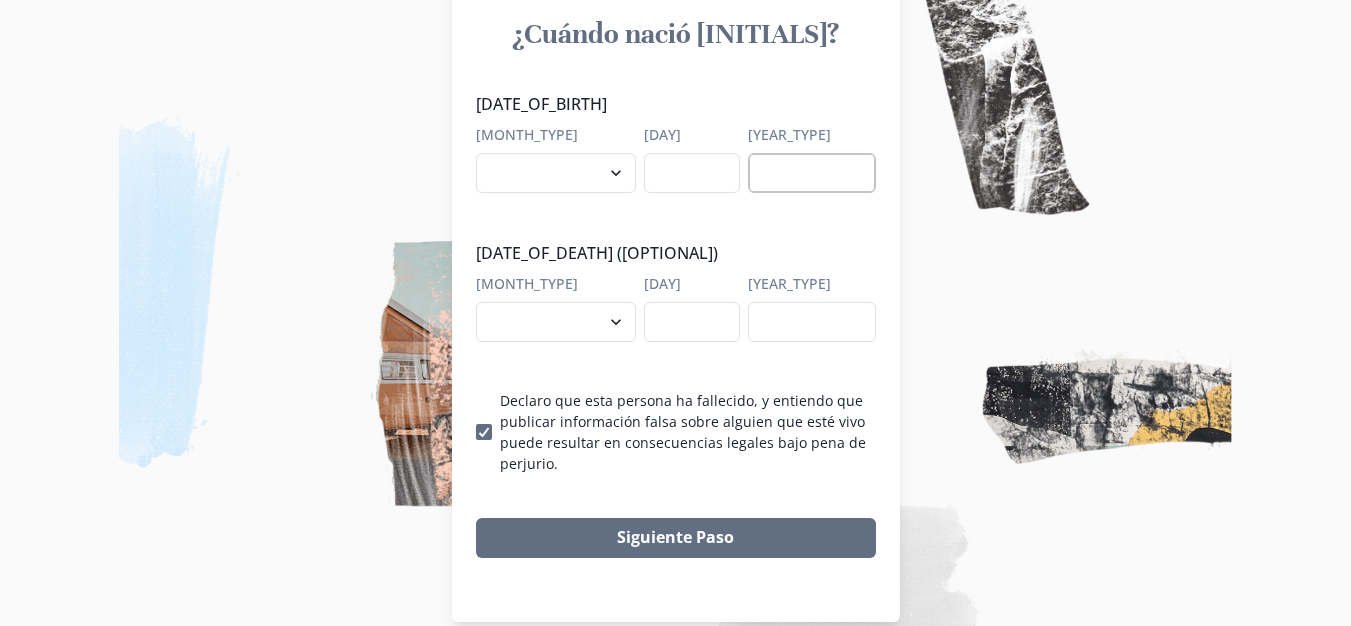 type on "[NUMBER]" 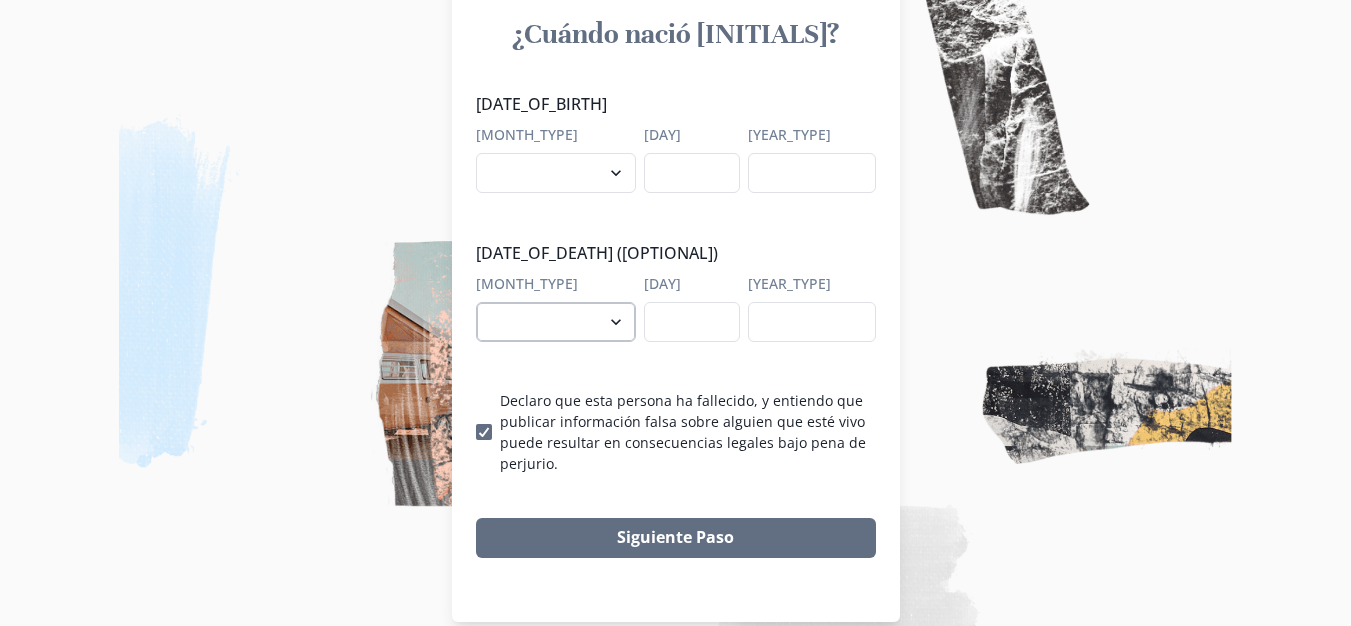 type on "[YEAR]" 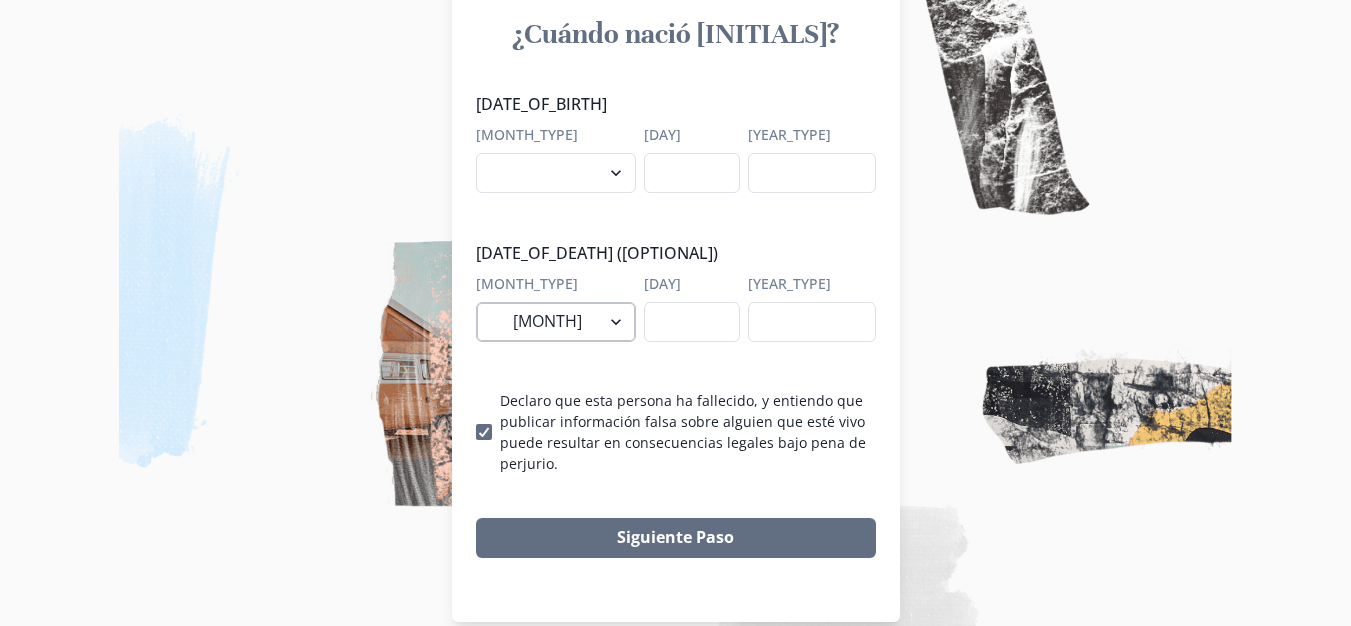 click on "enero febrero marzo abril mayo junio julio agosto septiembre octubre noviembre diciembre" at bounding box center (556, 322) 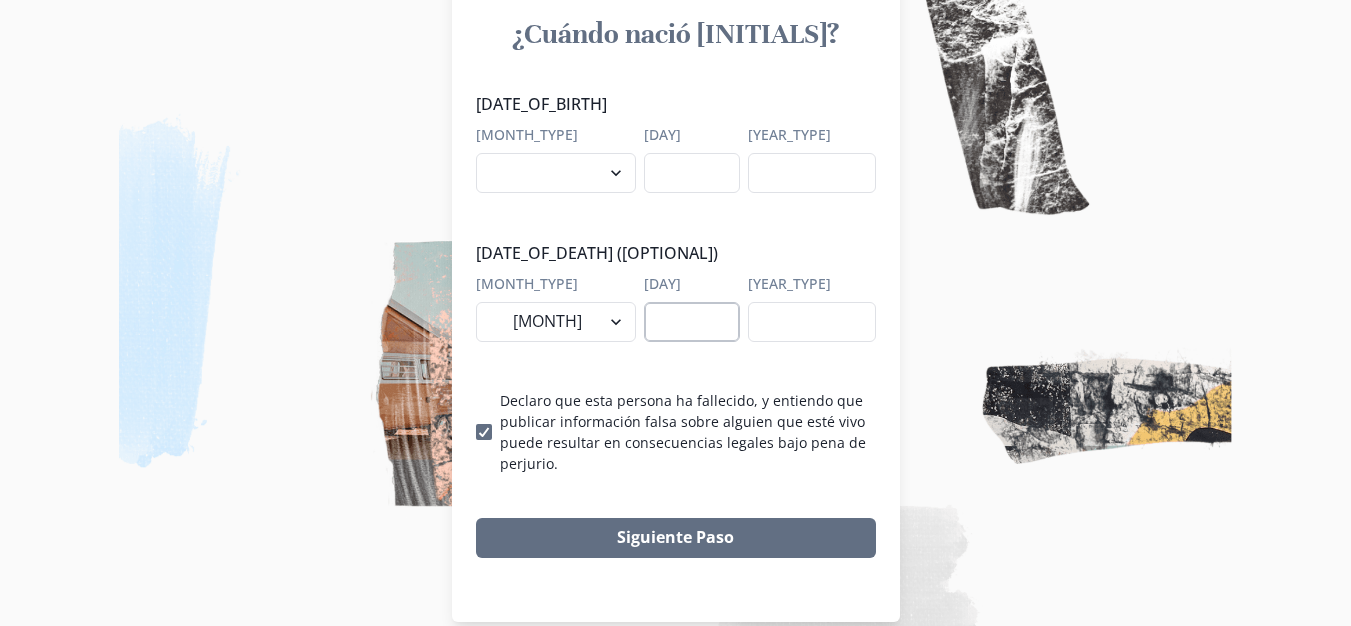 click on "[DAY]" at bounding box center [692, 322] 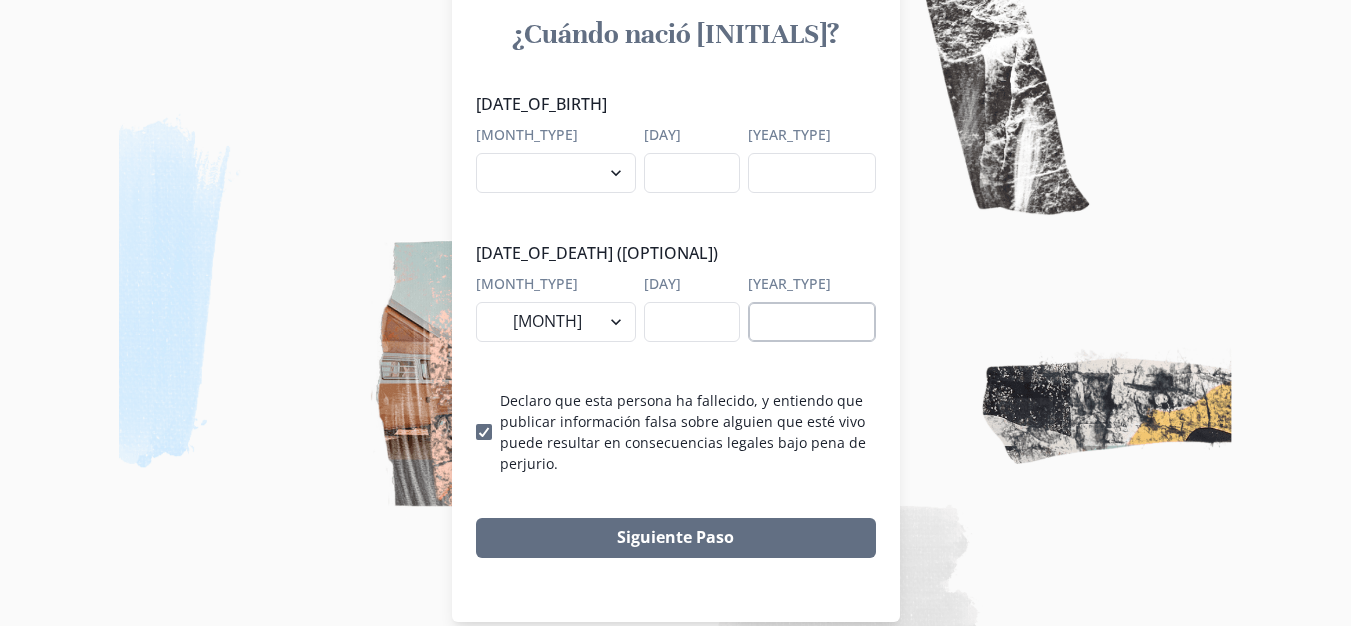 type on "[NUMBER]" 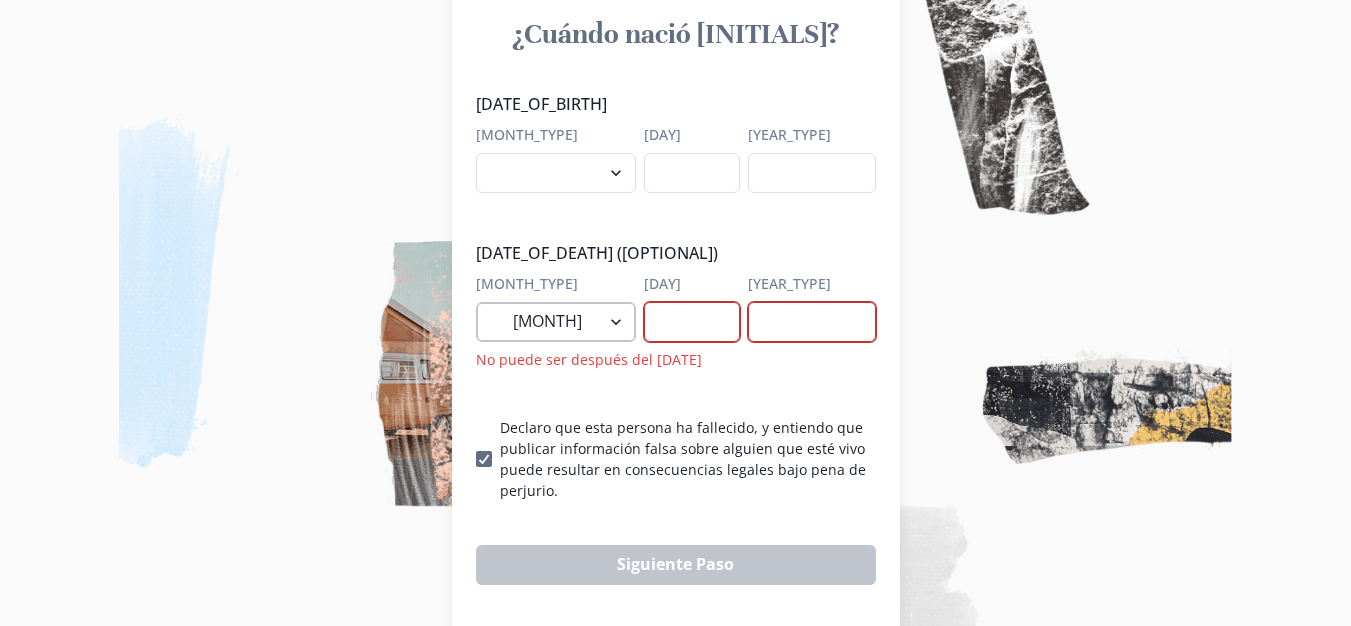 type on "[YEAR]" 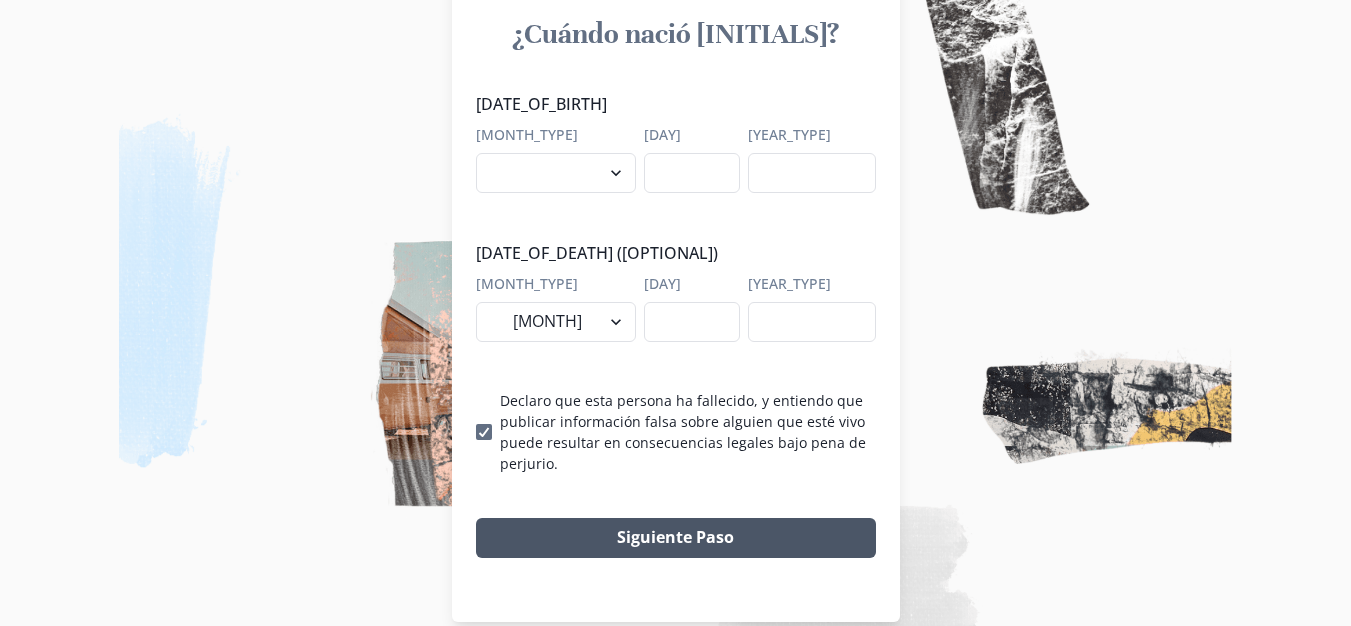 click on "Siguiente Paso" at bounding box center (676, 538) 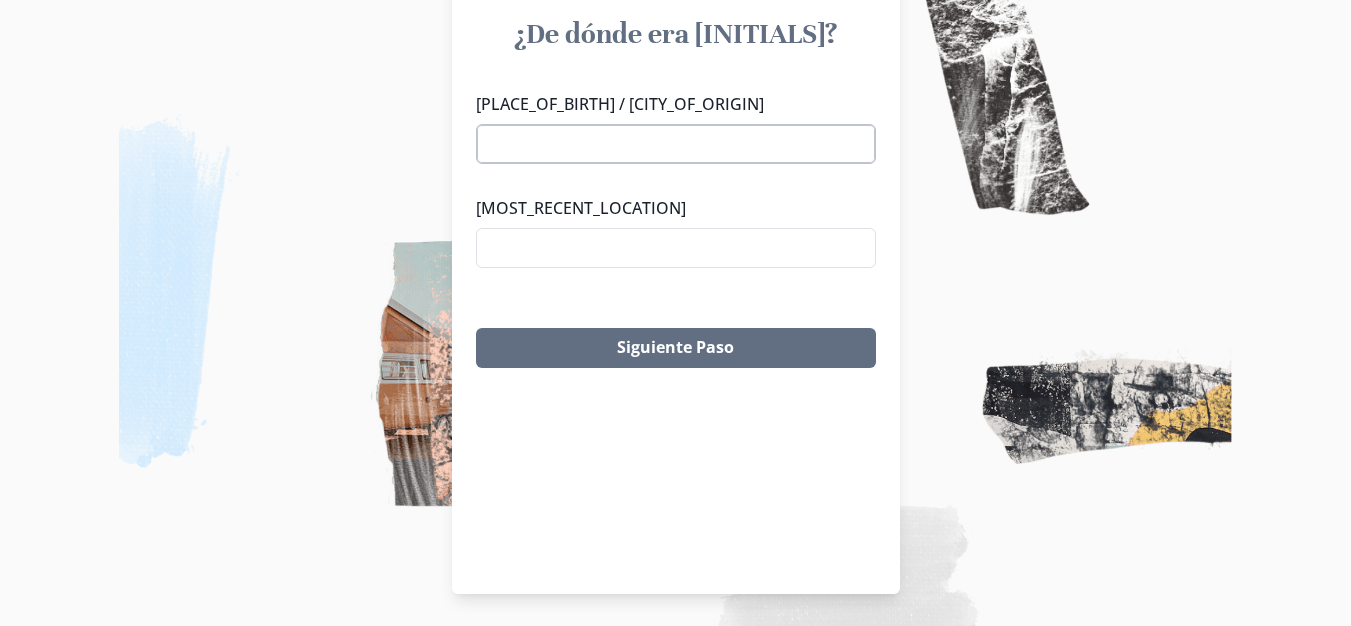 click on "[PLACE_OF_BIRTH] / [CITY_OF_ORIGIN]" at bounding box center (676, 144) 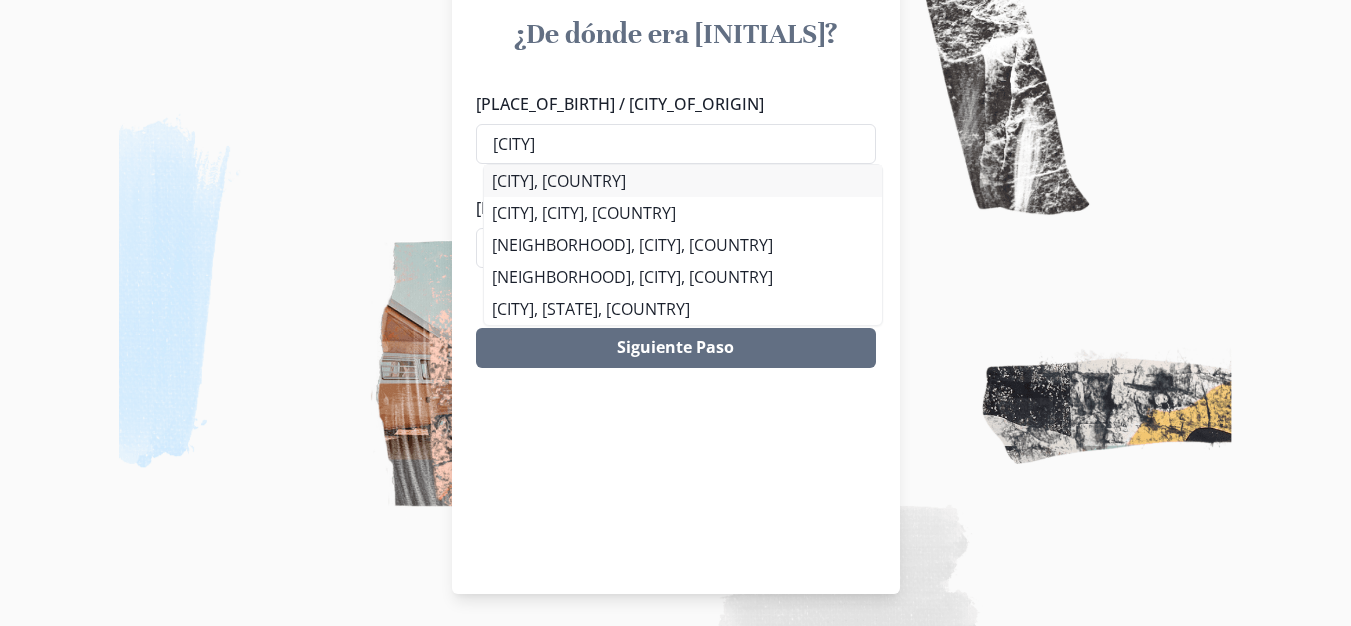 type on "[CITY]" 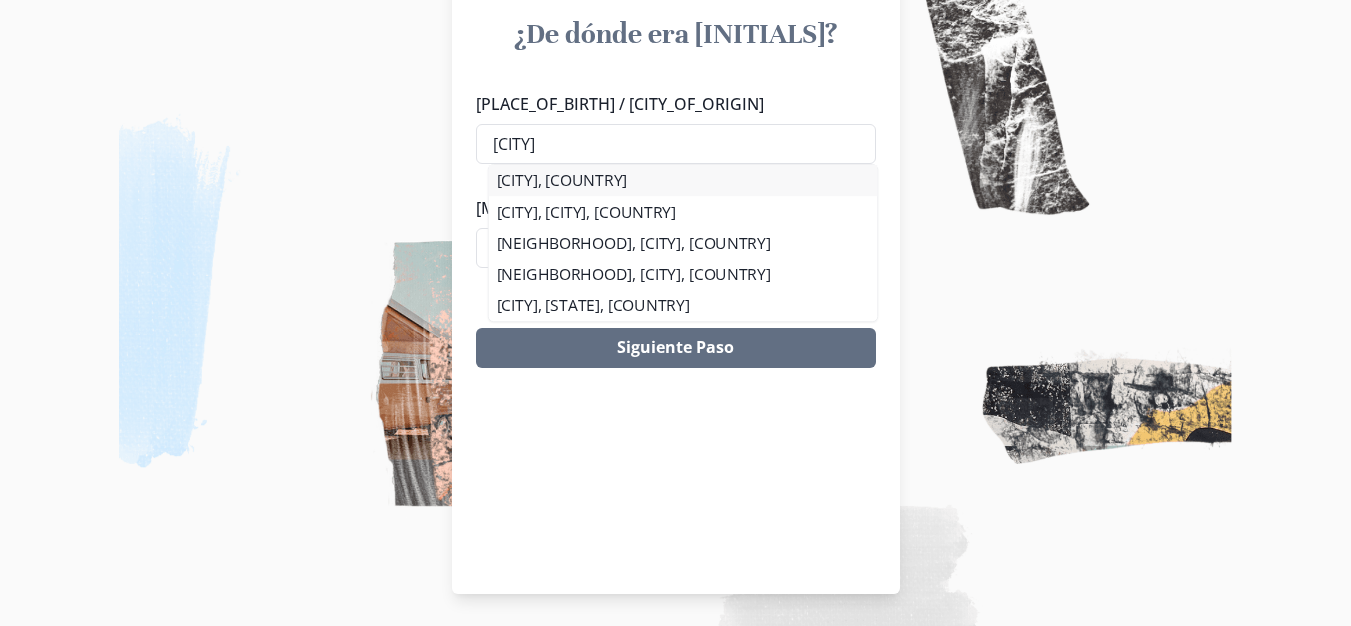 click on "[CITY], [COUNTRY]" at bounding box center (683, 180) 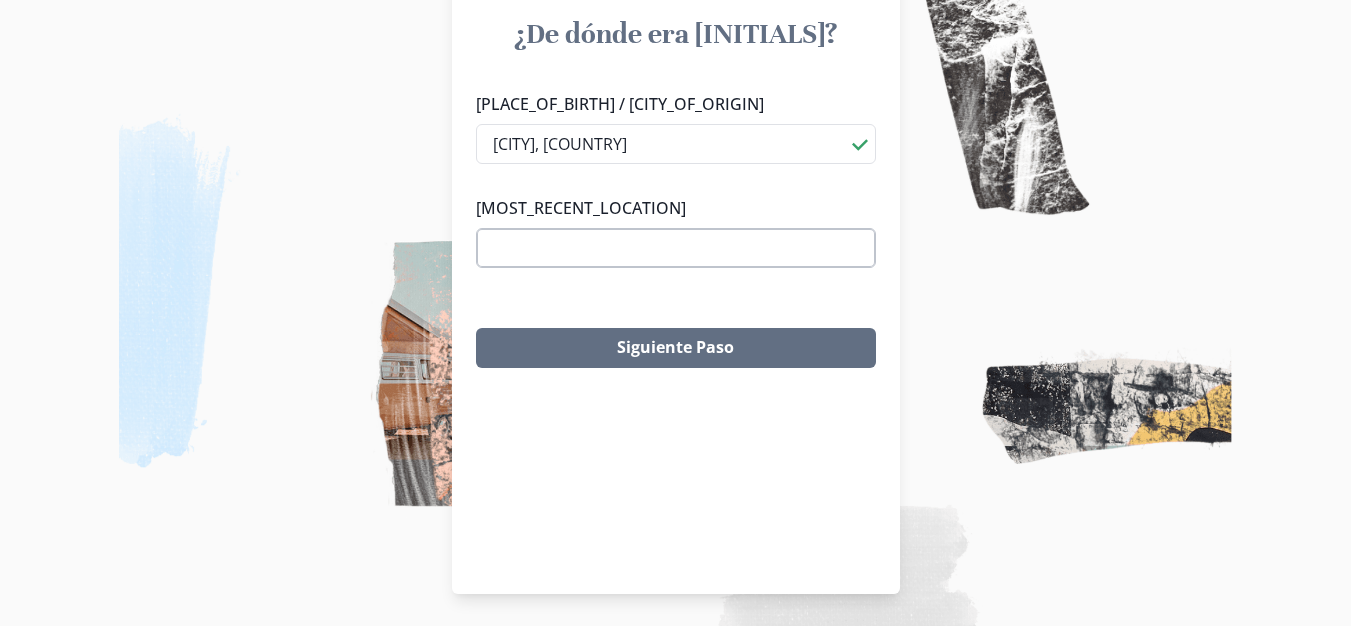 click on "[MOST_RECENT_LOCATION]" at bounding box center [676, 248] 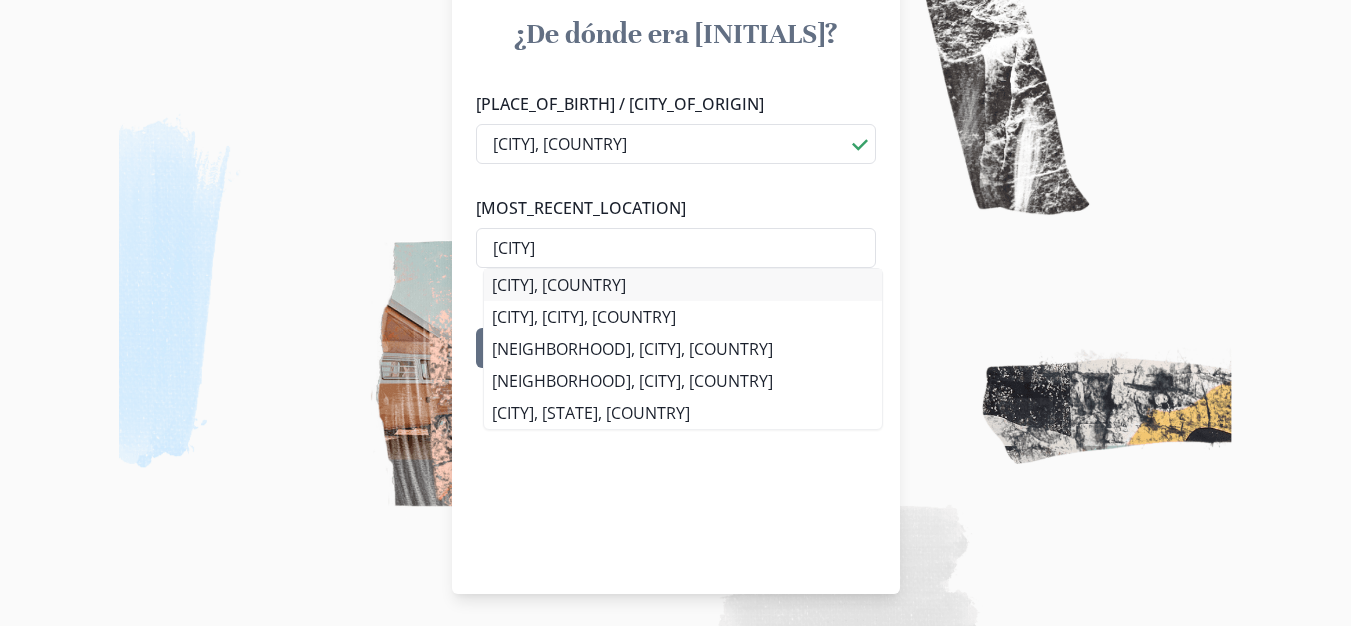 type on "[CITY]" 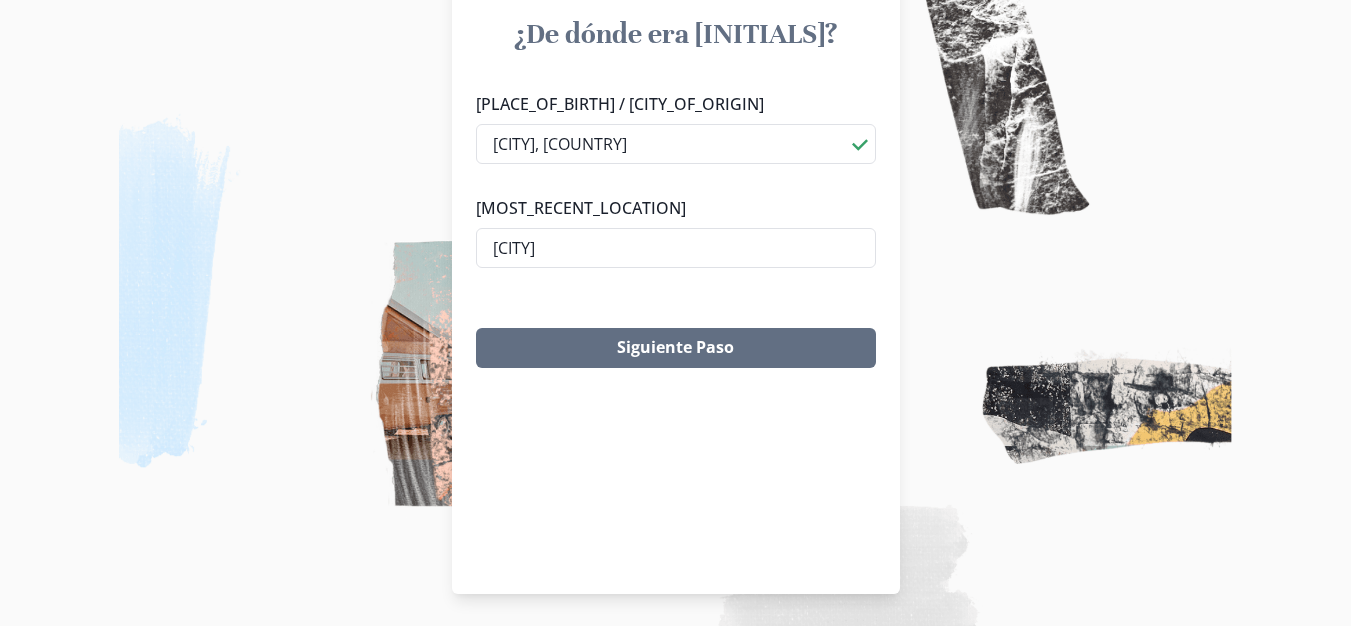 click on "[CITY], [COUNTRY]" at bounding box center [683, 285] 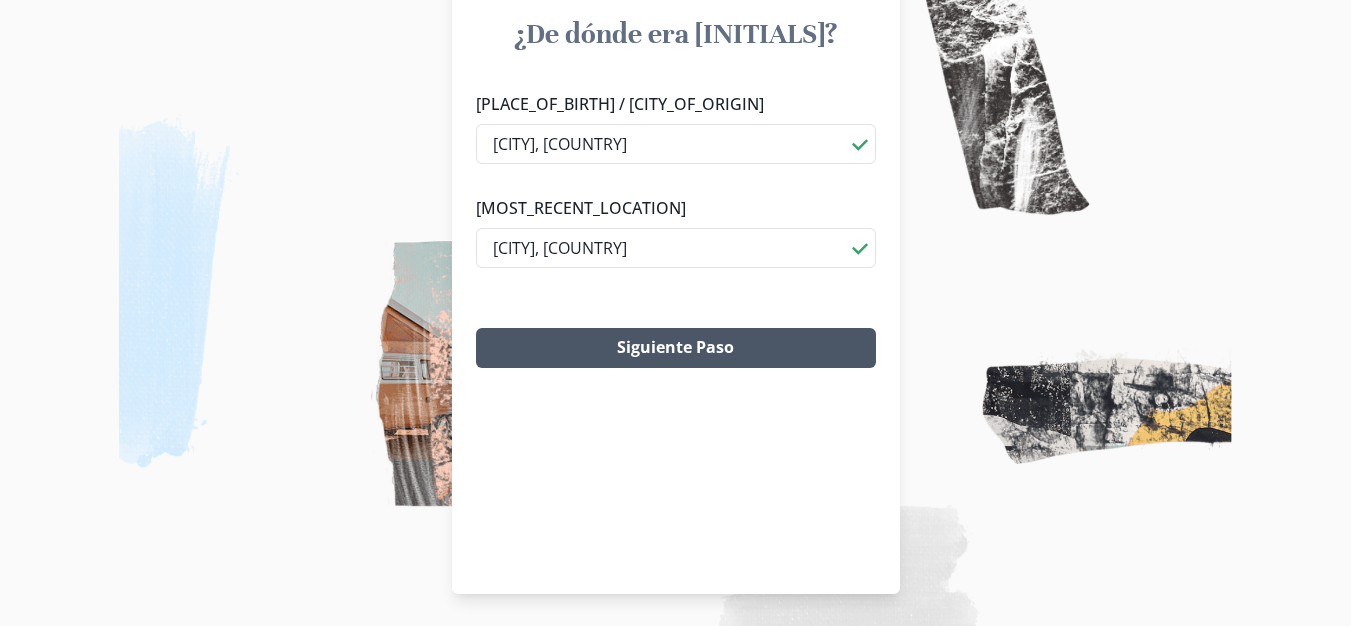 click on "Siguiente Paso" at bounding box center [676, 348] 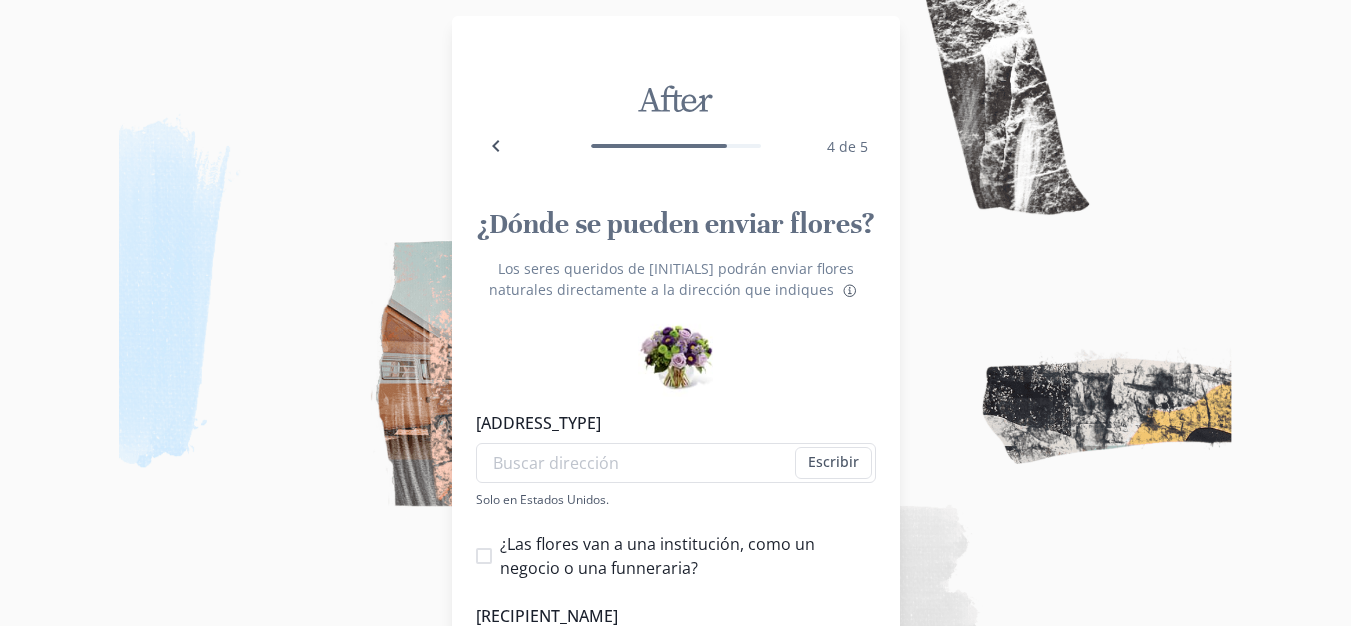 scroll, scrollTop: 0, scrollLeft: 0, axis: both 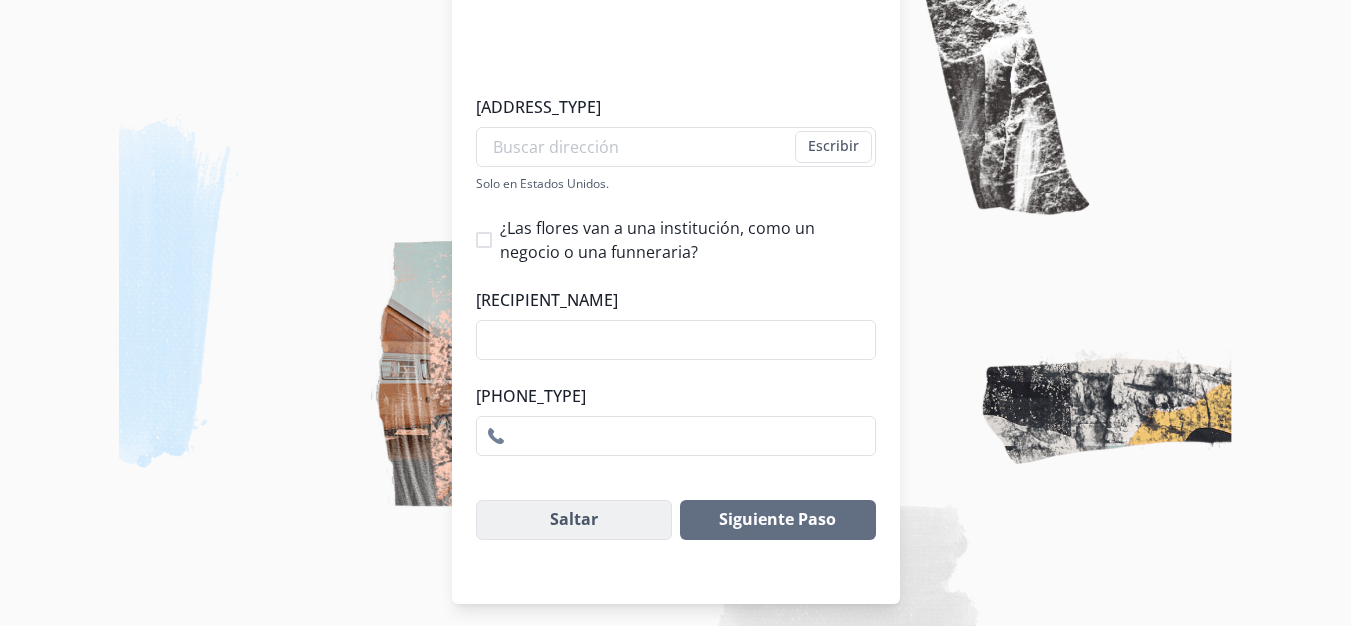 click on "Saltar" at bounding box center (574, 520) 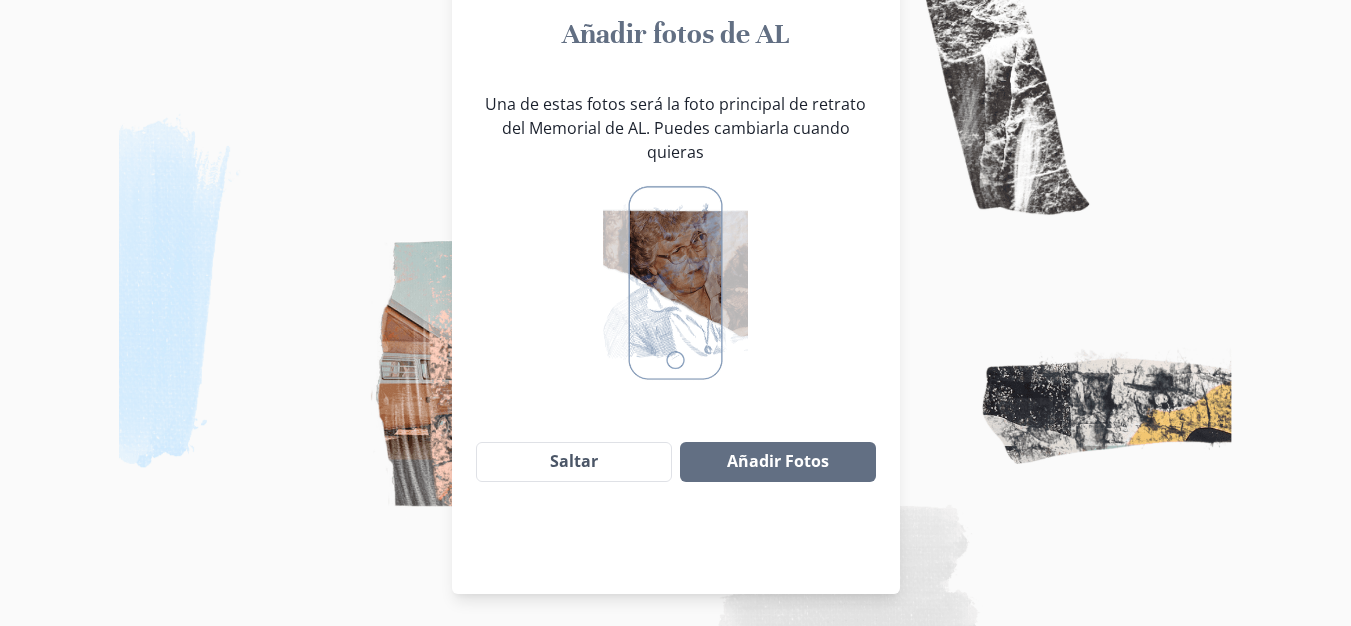scroll, scrollTop: 206, scrollLeft: 0, axis: vertical 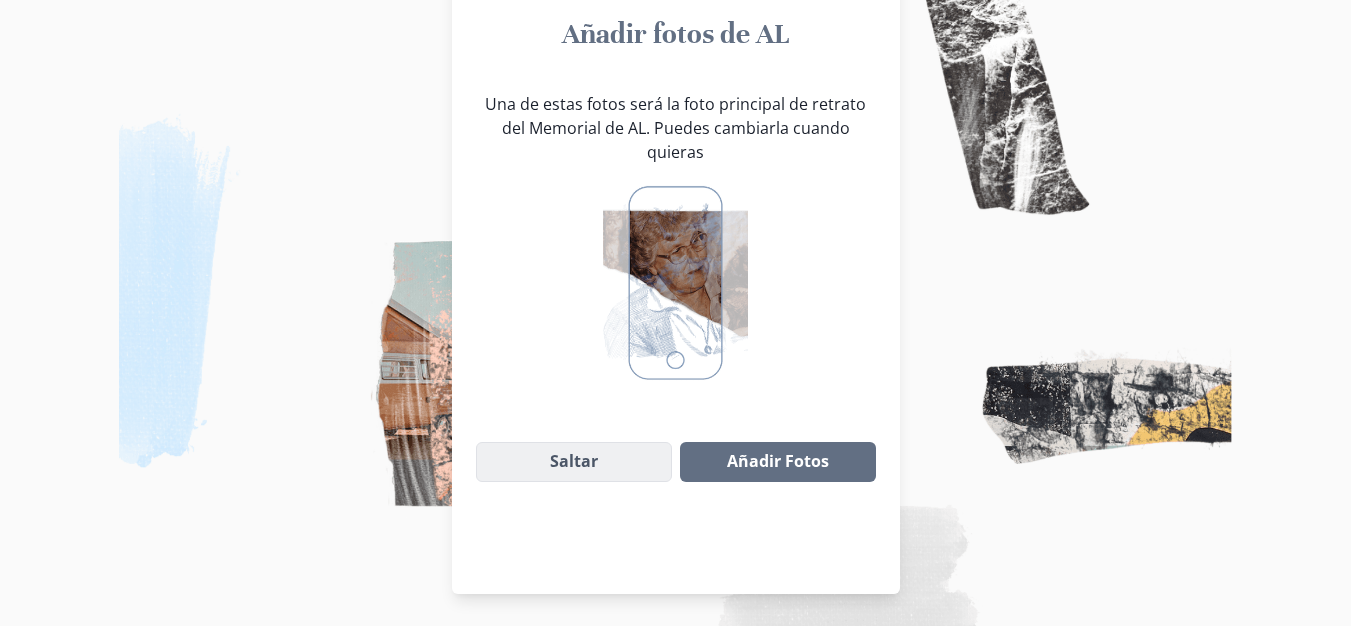 click on "Saltar" at bounding box center (574, 462) 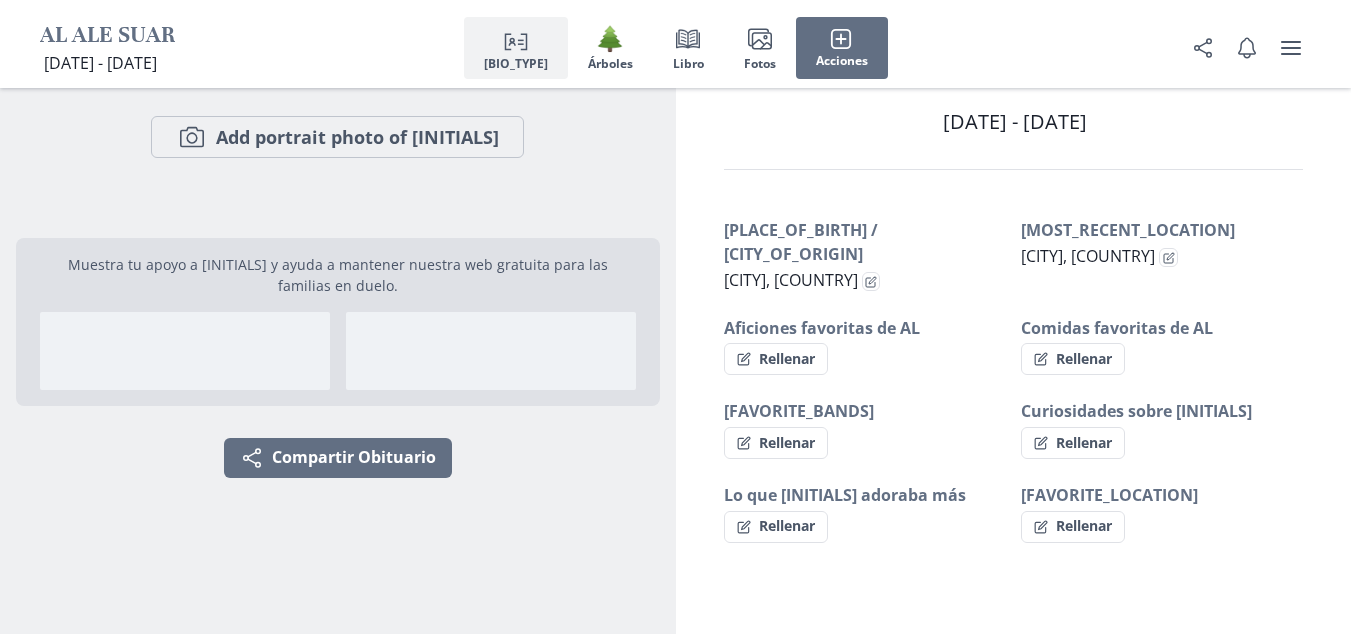 scroll, scrollTop: 0, scrollLeft: 0, axis: both 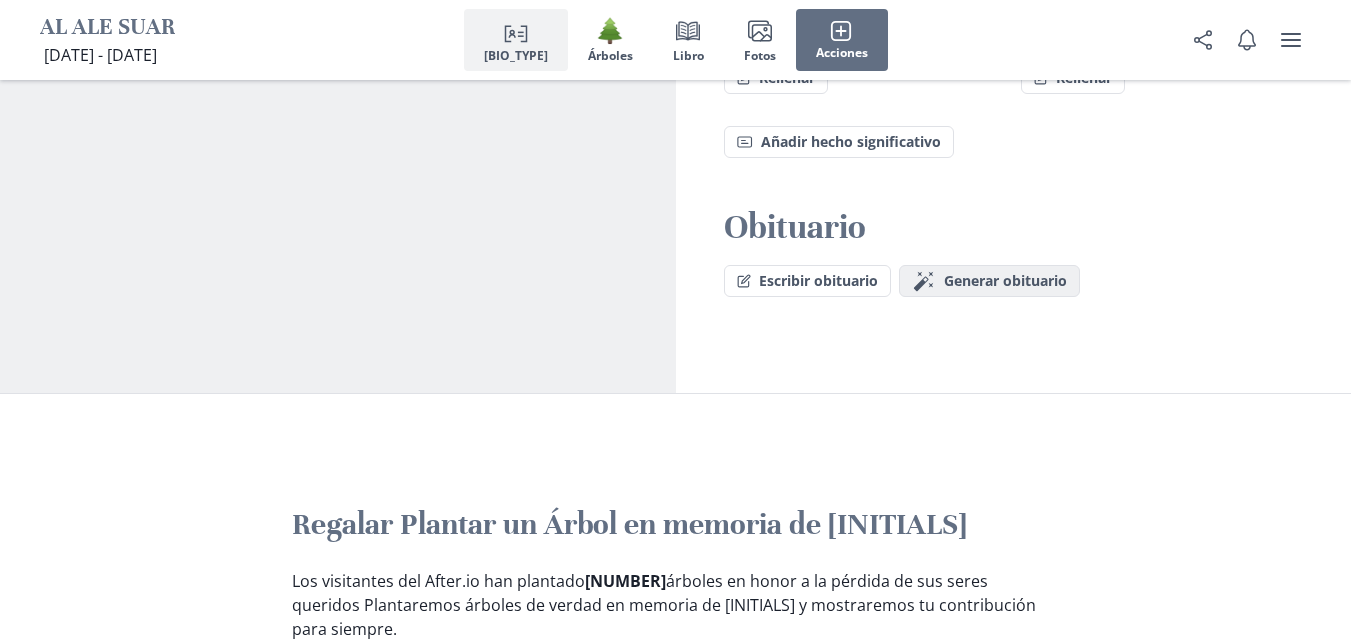 click on "Generar obituario" at bounding box center (1005, 281) 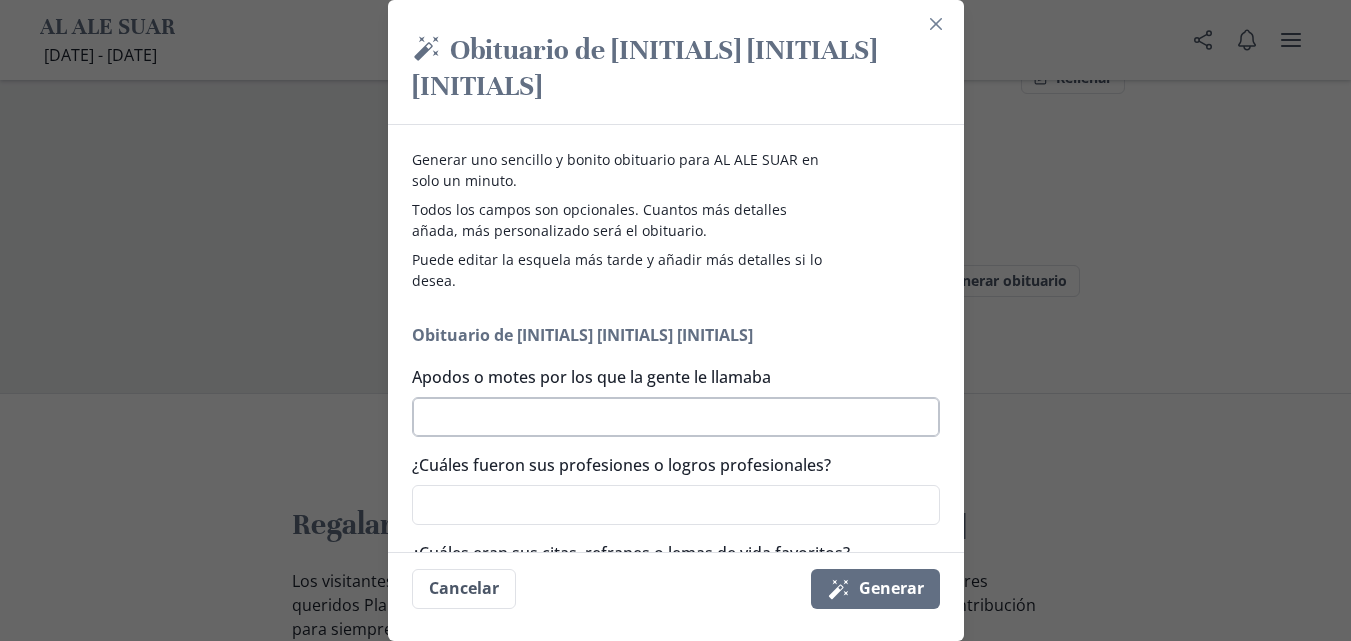 click on "Apodos o motes por los que la gente le llamaba" at bounding box center [676, 417] 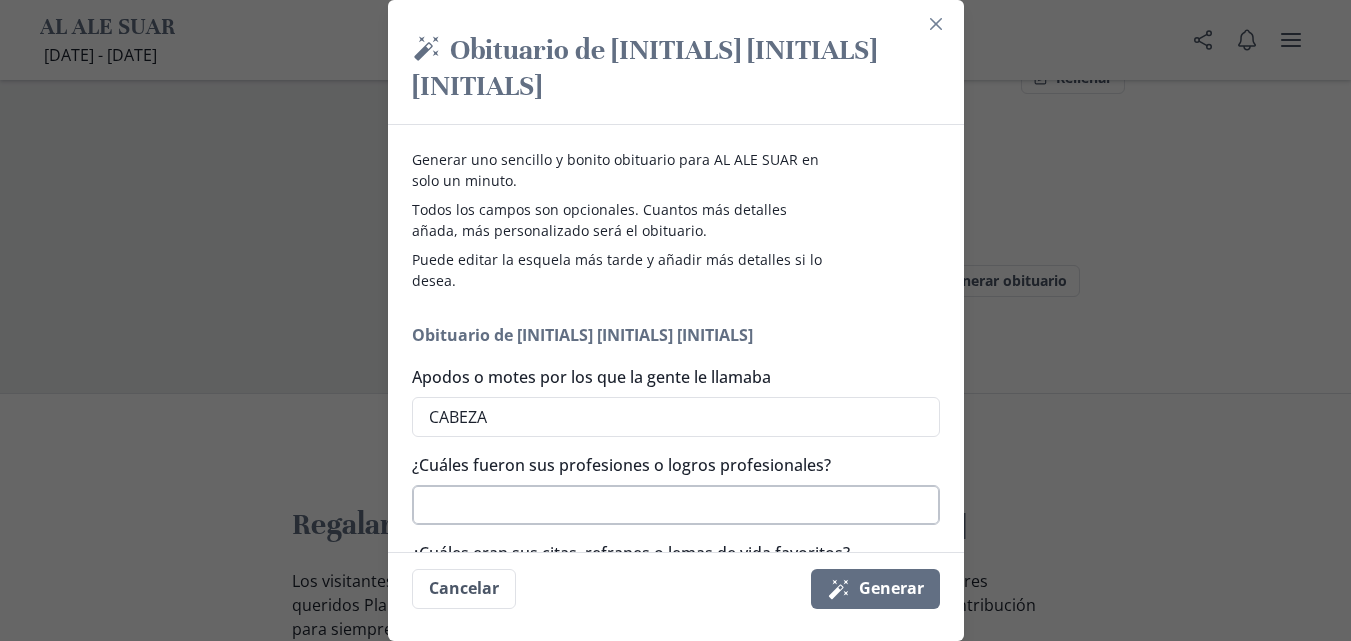 type on "CABEZA" 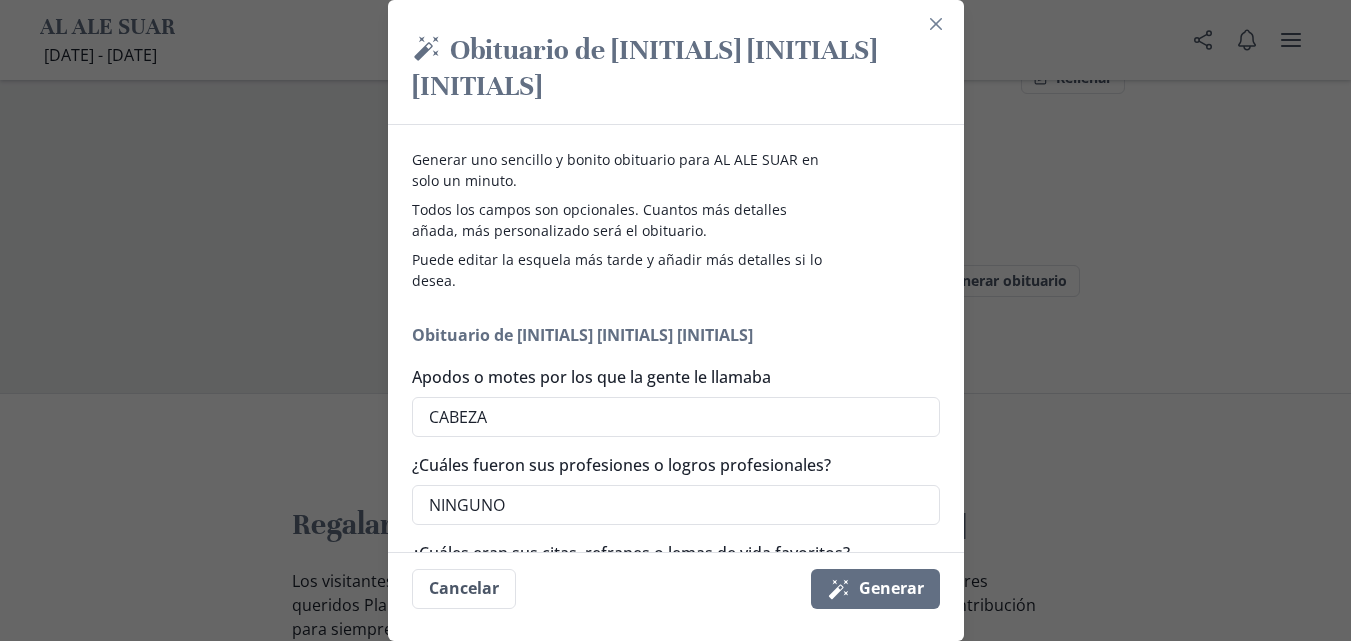 type on "NINGUNO" 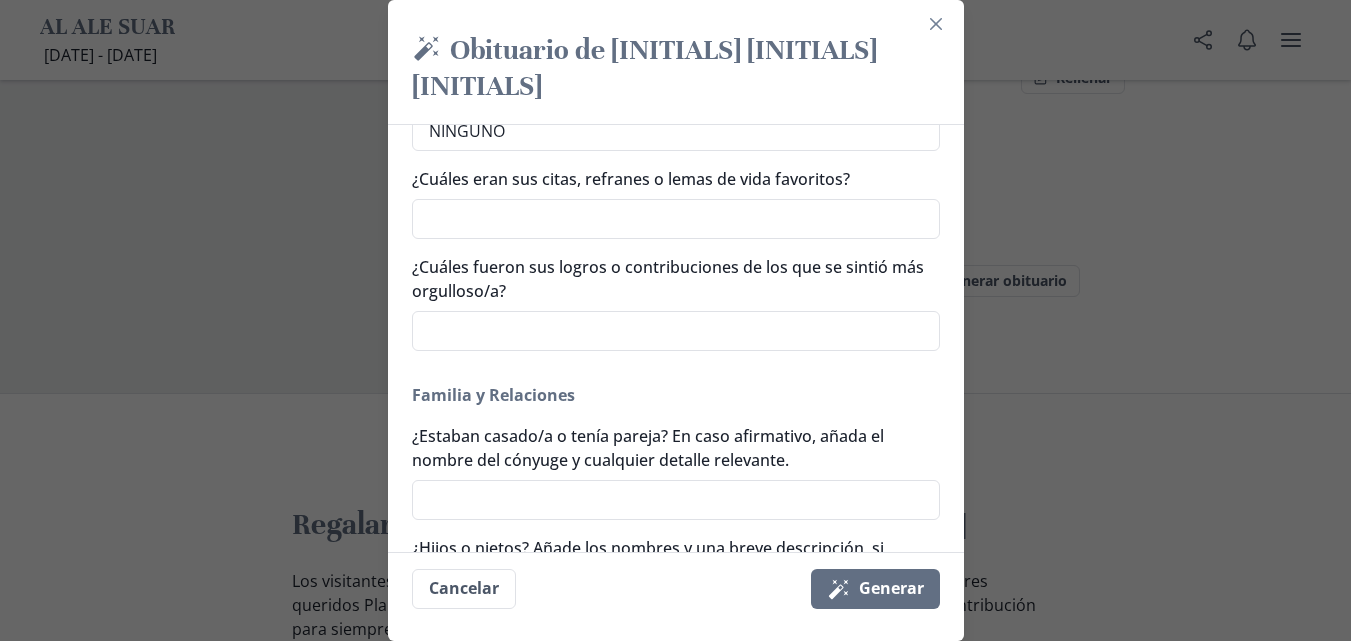 scroll, scrollTop: 400, scrollLeft: 0, axis: vertical 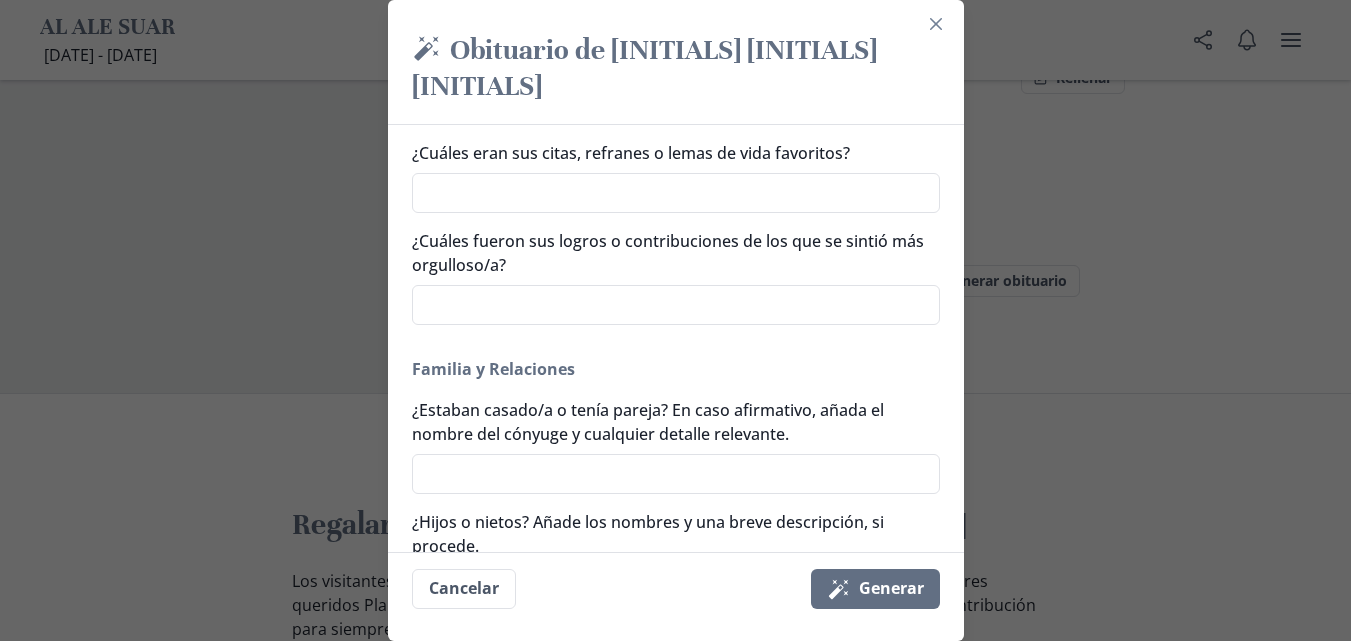 click on "Generar uno sencillo y bonito obituario para [INITIALS] [INITIALS] [INITIALS] en solo un minuto. Todos los campos son opcionales. Cuantos más detalles añada, más personalizado será el obituario. Puede editar la esquela más tarde y añadir más detalles si lo desea. Obituario de [INITIALS] [INITIALS] [INITIALS] Apodos o motes por los que la gente le llamaba [NAME_PART] ¿Cuáles fueron sus profesiones o logros profesionales? [NONE] ¿Cuáles eran sus citas, refranes o lemas de vida favoritos? ¿Cuáles fueron sus logros o contribuciones de los que se sintió más orgulloso/a? Familia y Relaciones ¿Estaban casado/a o tenía pareja? En caso afirmativo, añada el nombre del cónyuge y cualquier detalle relevante. ¿Hijos o nietos? Añade los nombres y una breve descripción, si procede. ¿Le sobrevivió algún familiar cercano? Padres, hermanos, etc. Carácter y Personalidad ¿Cuáles eran algunos rasgos o características de su personalidad? ¿Alguna anécdota o historia que capte su esencia? ¿Cómo impactó en la vida de los demás?" at bounding box center [676, 338] 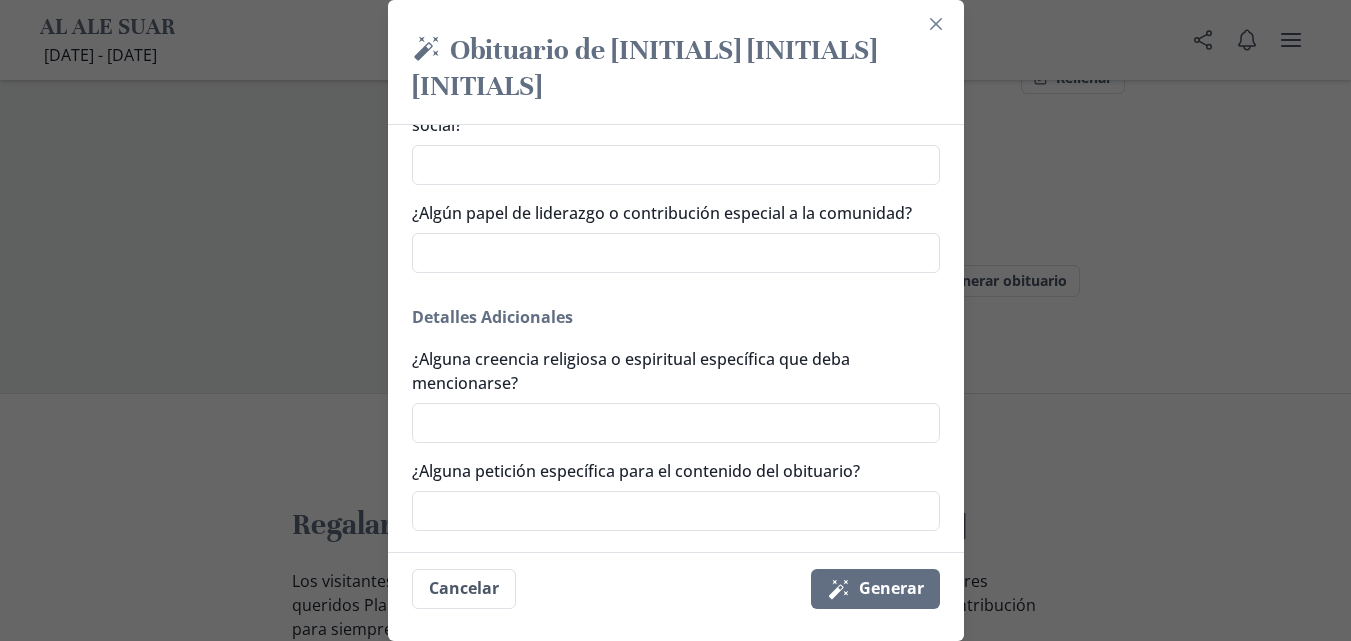 scroll, scrollTop: 1436, scrollLeft: 0, axis: vertical 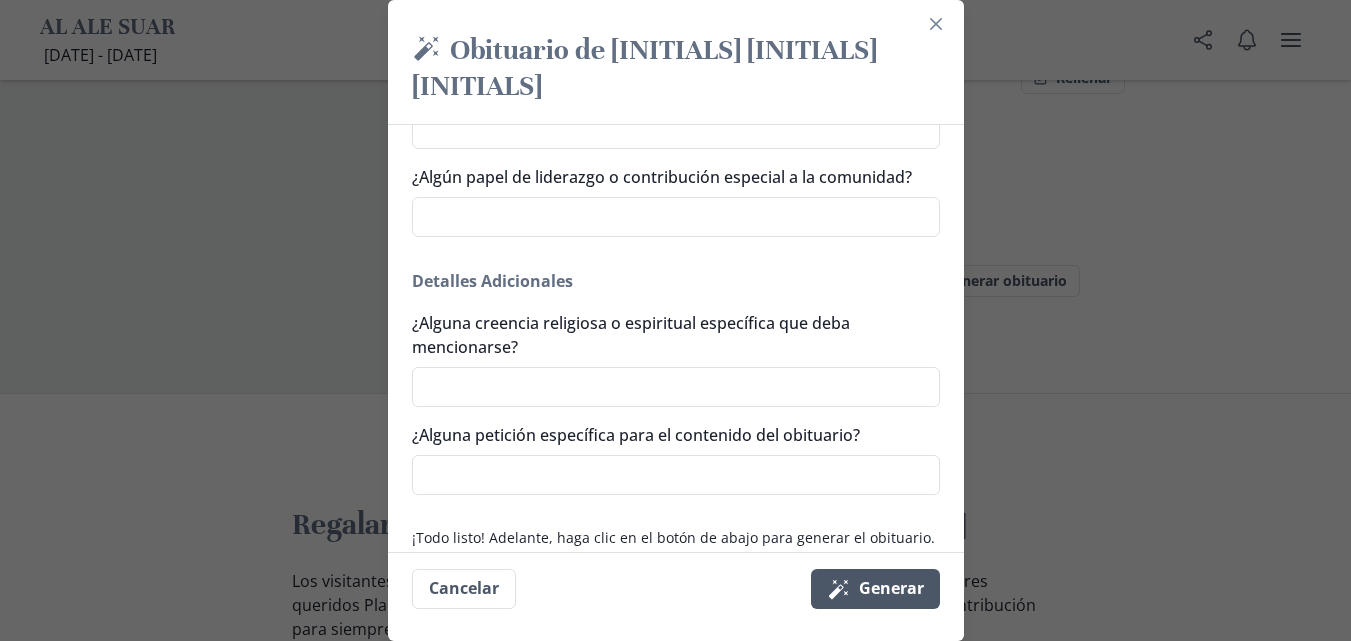click on "Magic wand Generar" at bounding box center [875, 589] 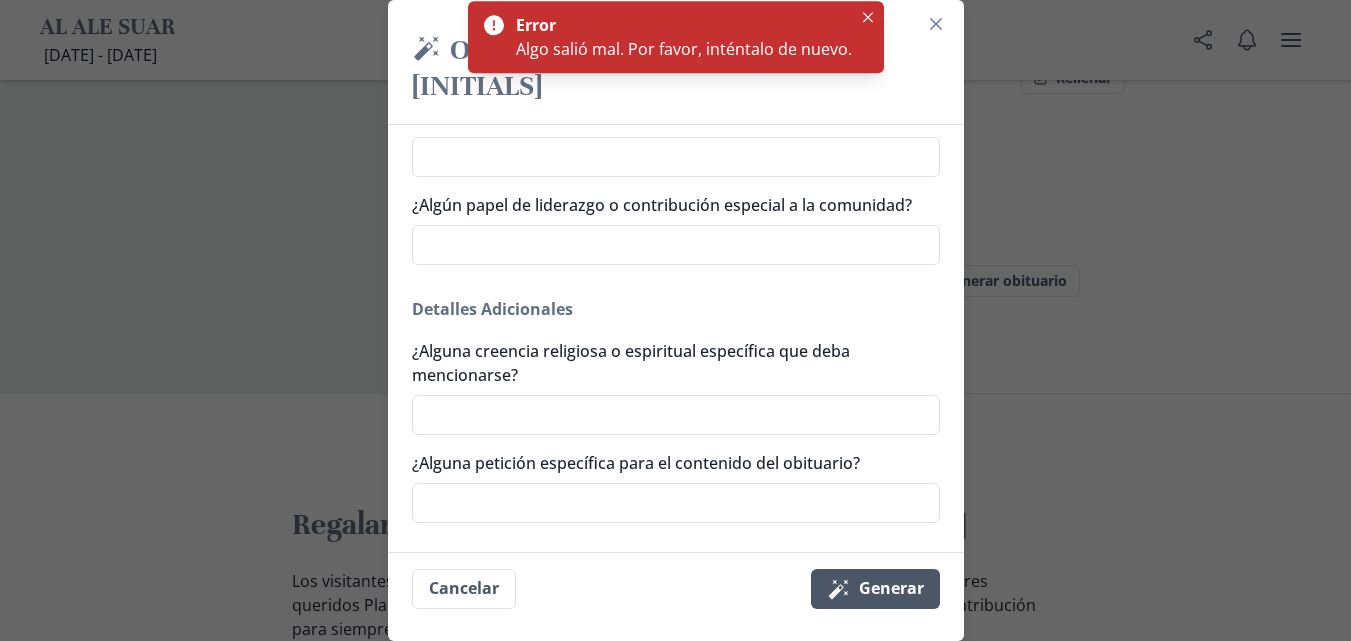 scroll, scrollTop: 1428, scrollLeft: 0, axis: vertical 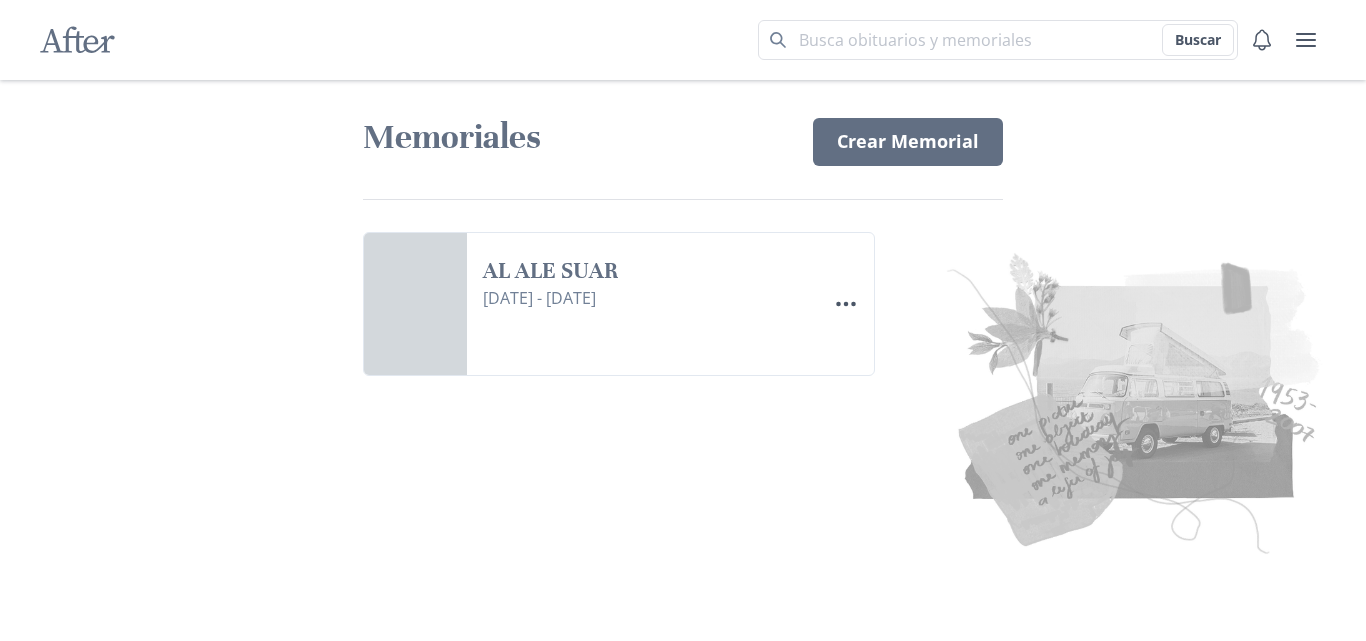 click on "After" at bounding box center [77, 40] 